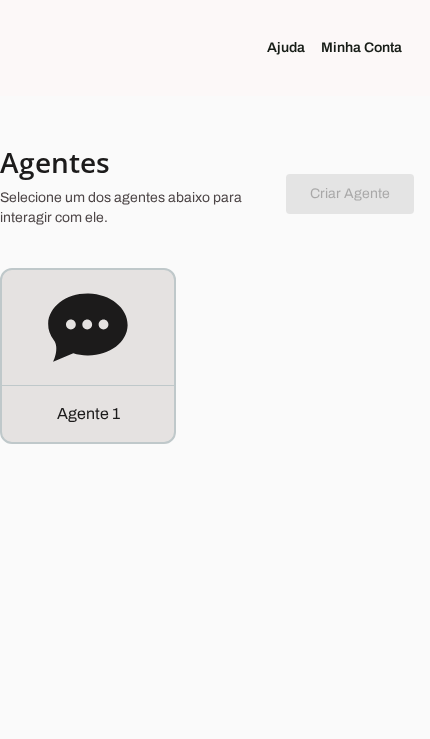 scroll, scrollTop: 0, scrollLeft: 0, axis: both 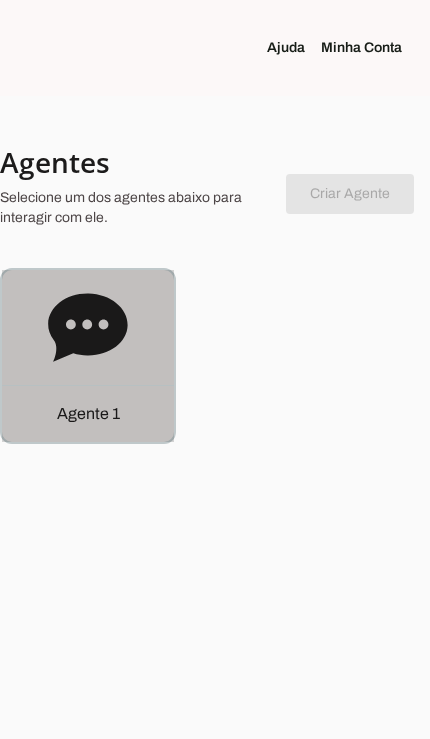 click on "Agente 1" 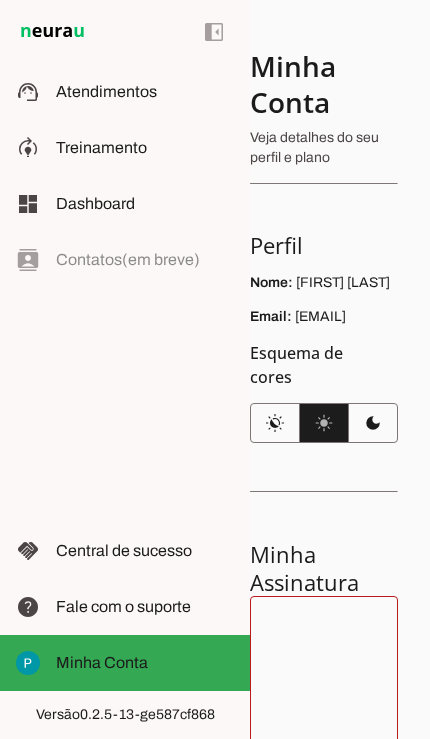 click on "Atendimentos" 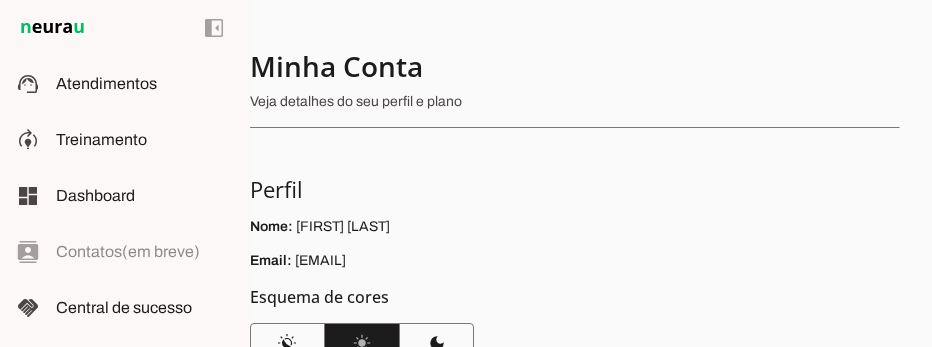 scroll, scrollTop: 0, scrollLeft: 0, axis: both 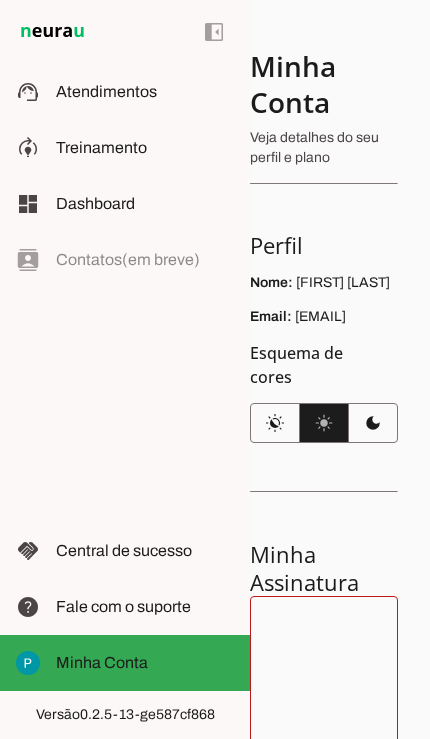 click on "Atendimentos" 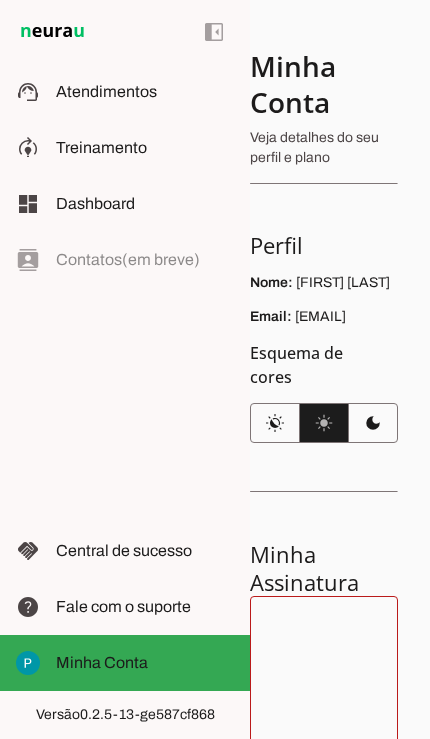 click on "Treinamento" 